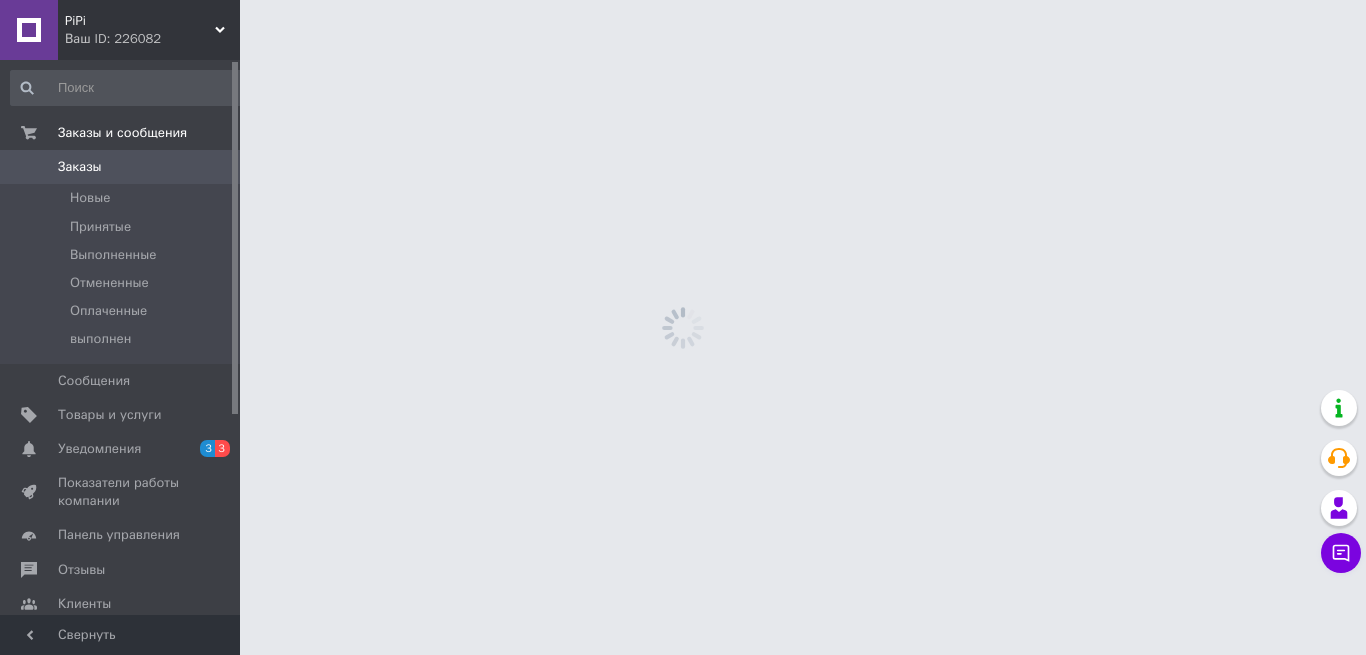 scroll, scrollTop: 0, scrollLeft: 0, axis: both 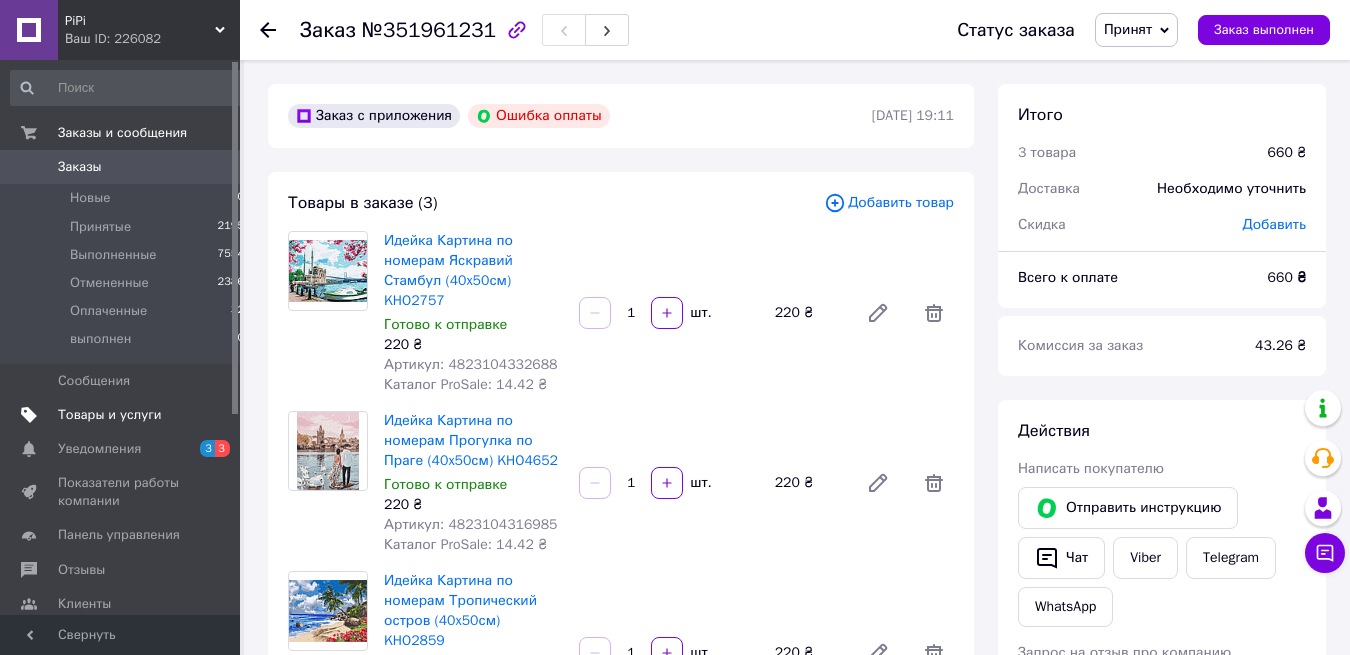 click on "Товары и услуги" at bounding box center [110, 415] 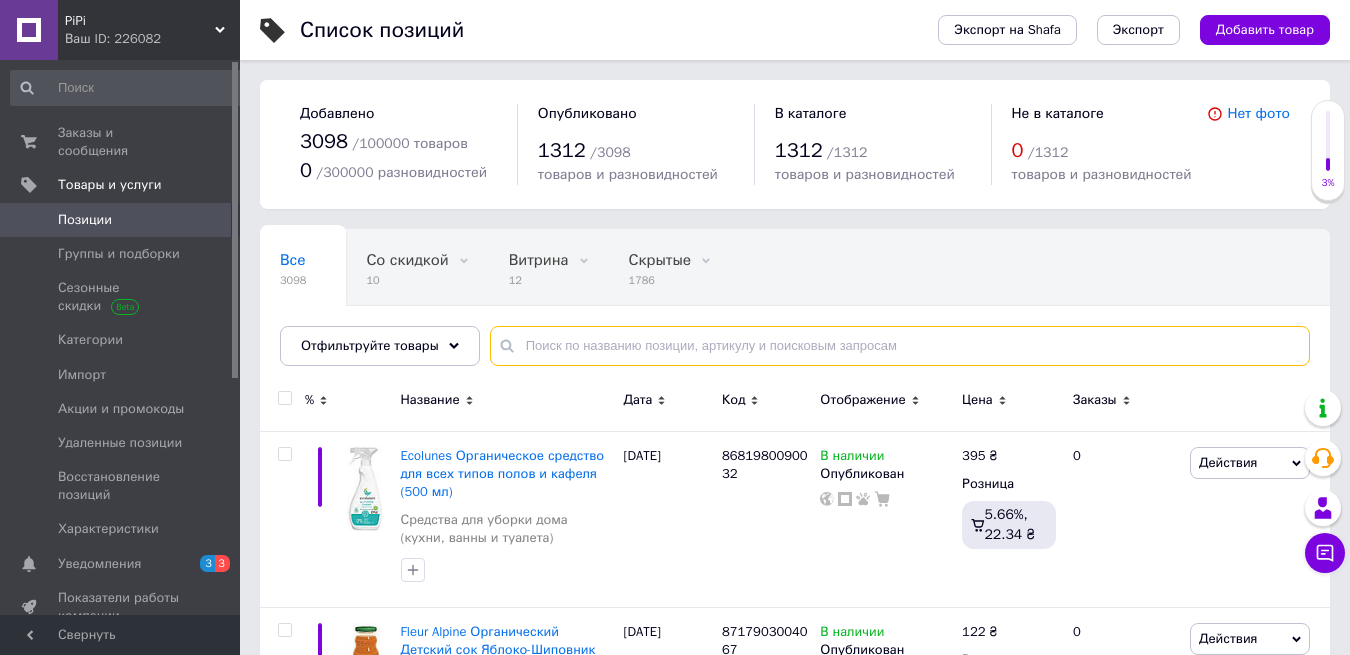 click at bounding box center [900, 346] 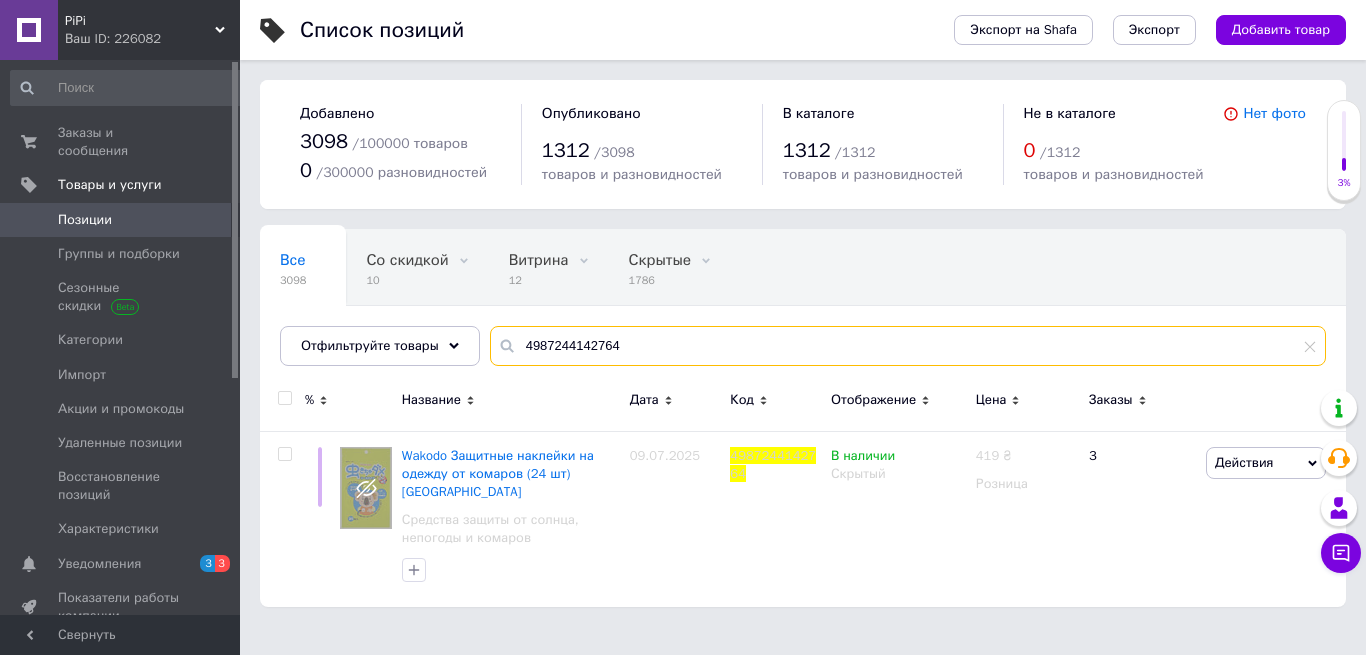 type on "4987244142764" 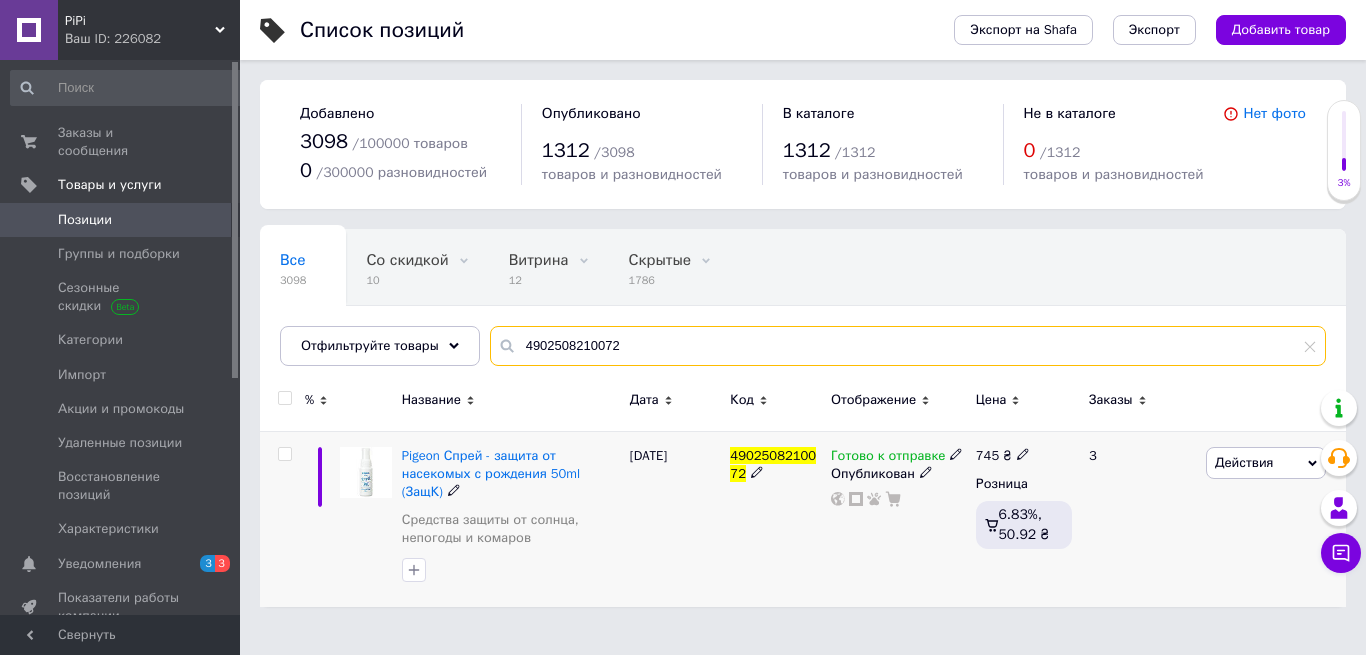 type on "4902508210072" 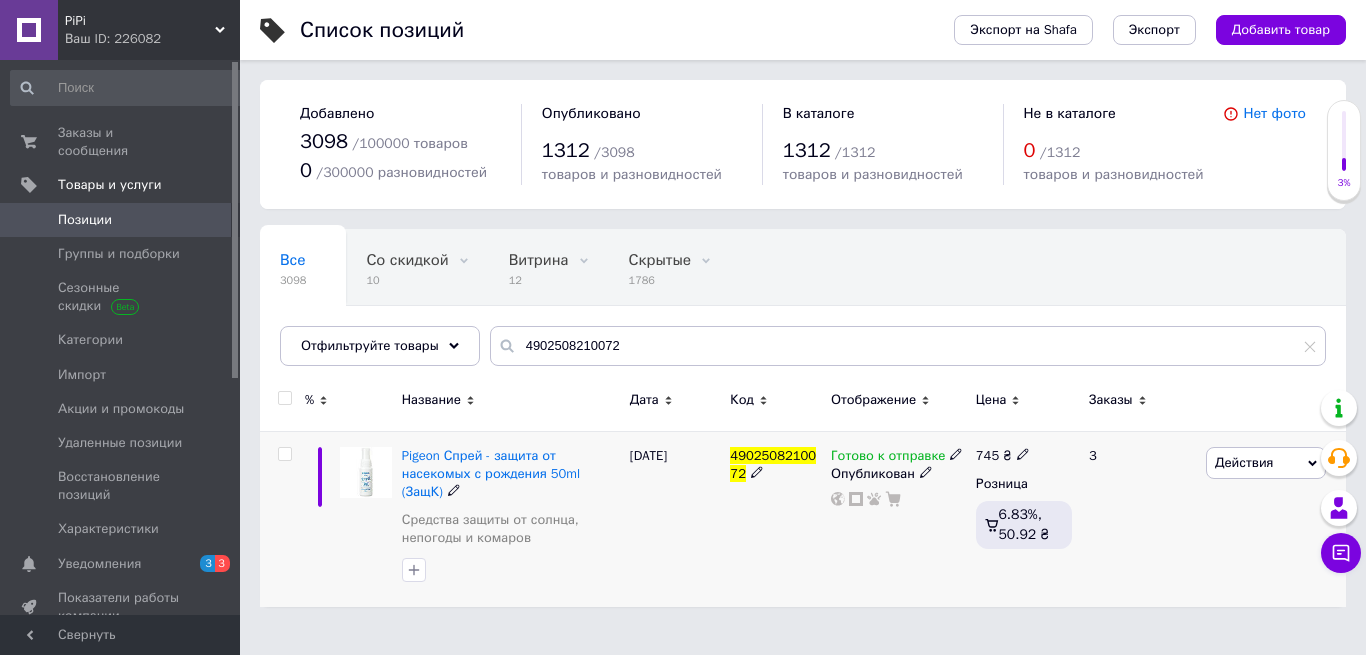 click 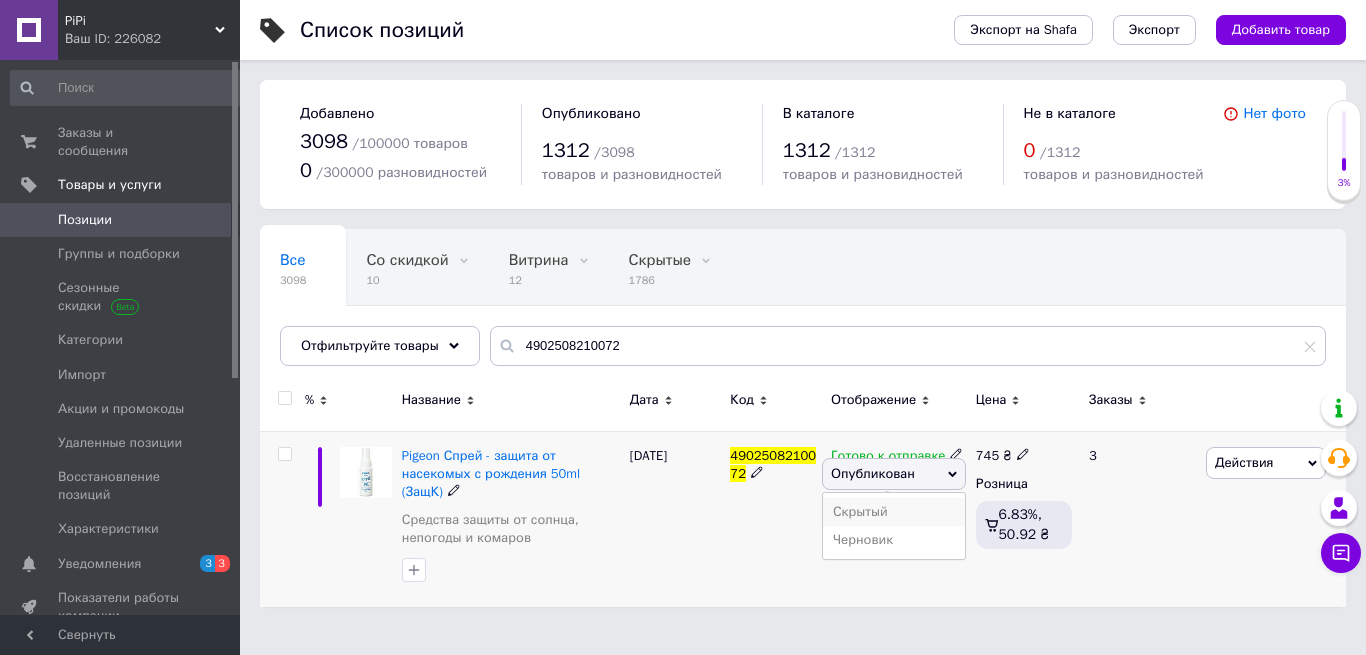 click on "Скрытый" at bounding box center [894, 512] 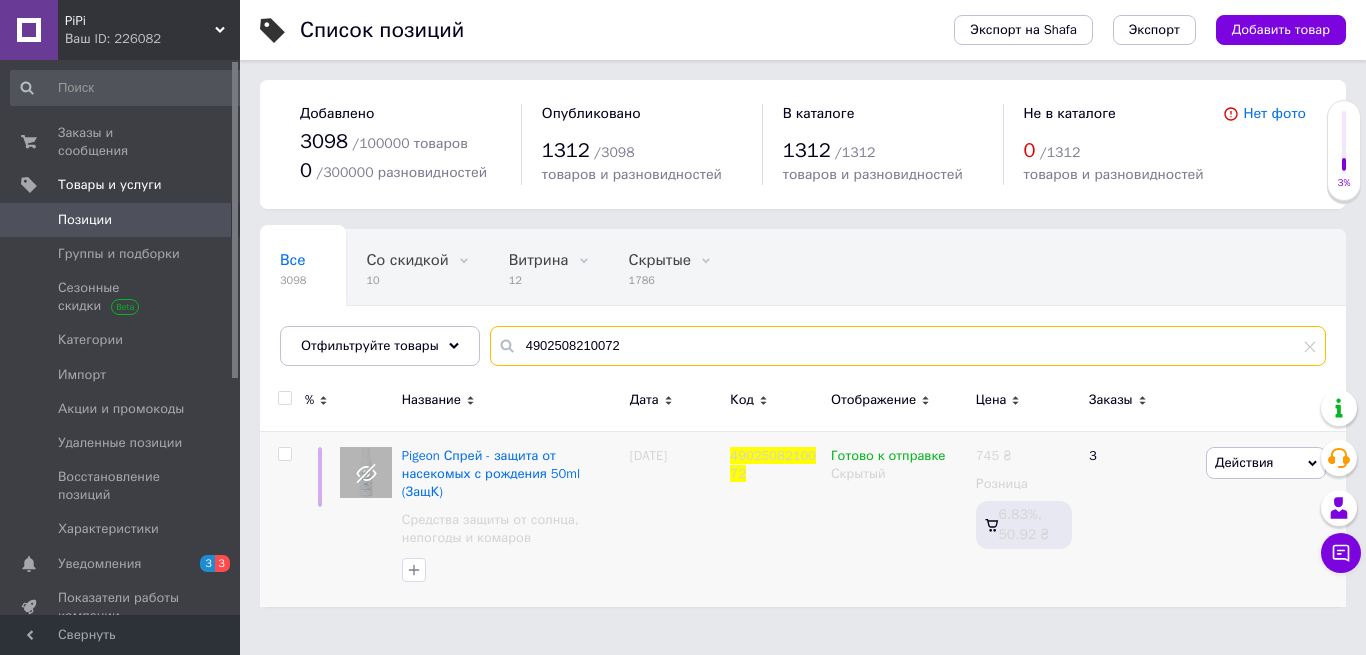 drag, startPoint x: 629, startPoint y: 344, endPoint x: 506, endPoint y: 349, distance: 123.101585 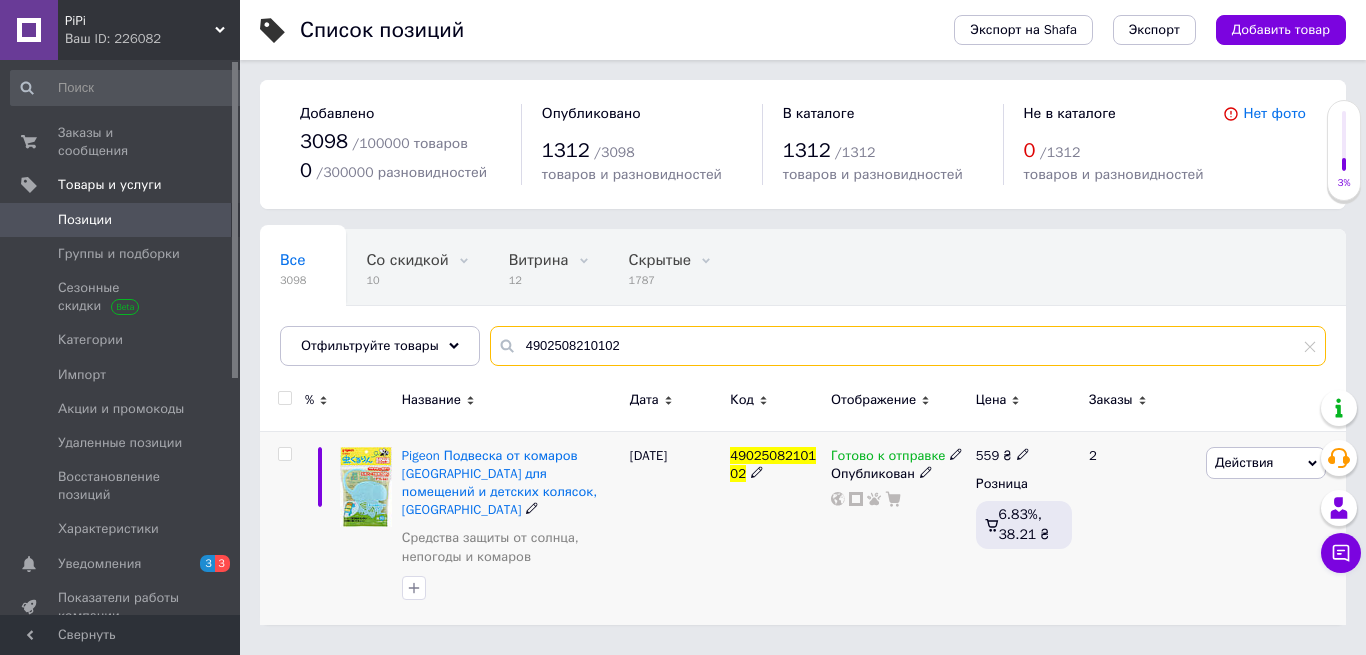 type on "4902508210102" 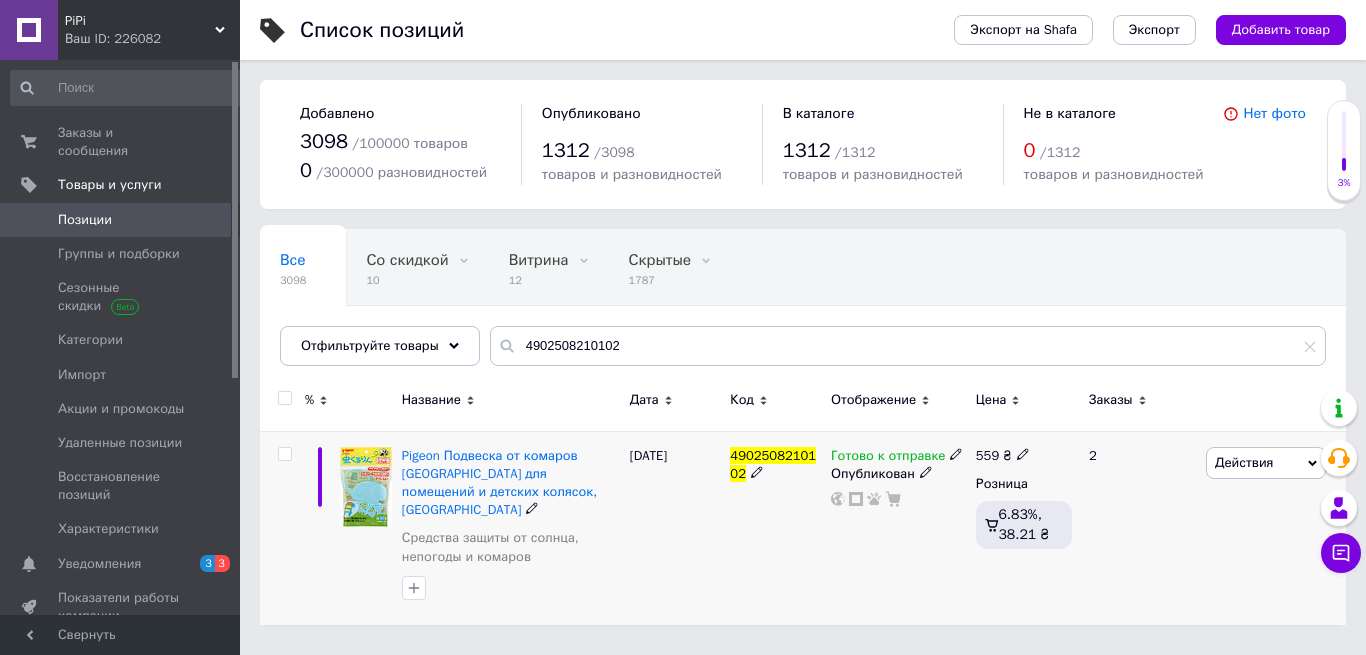 click 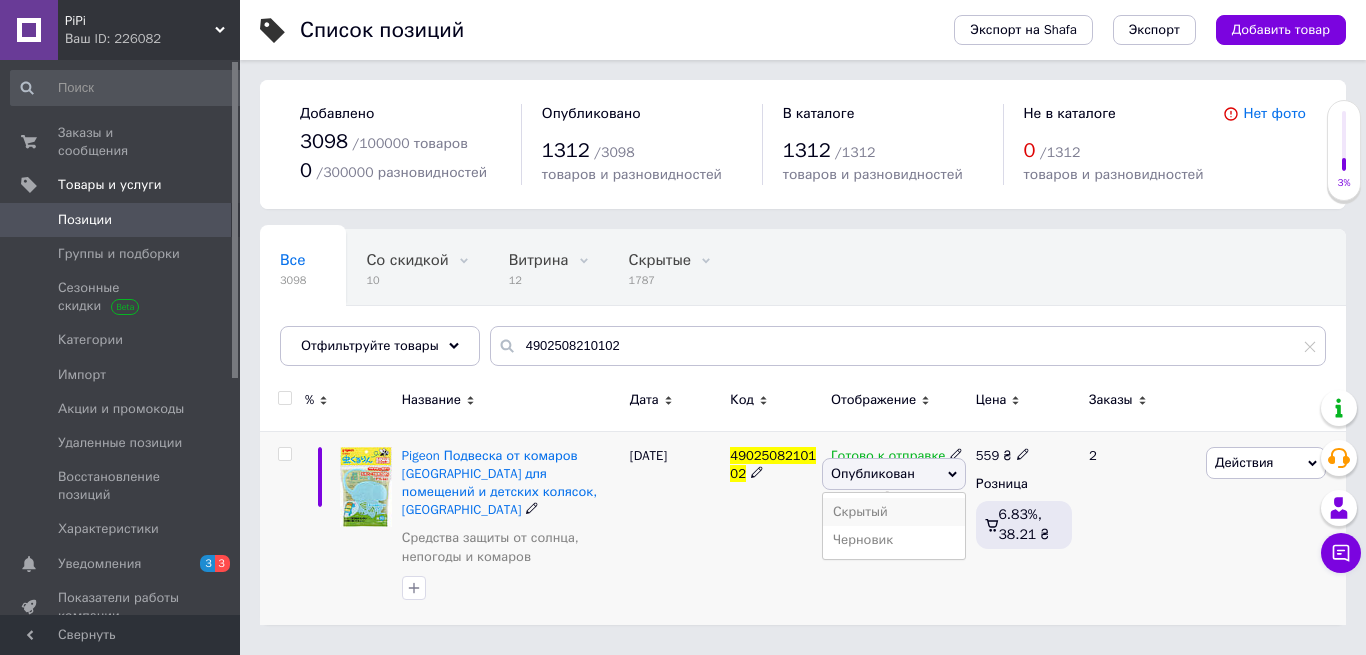 click on "Скрытый" at bounding box center [894, 512] 